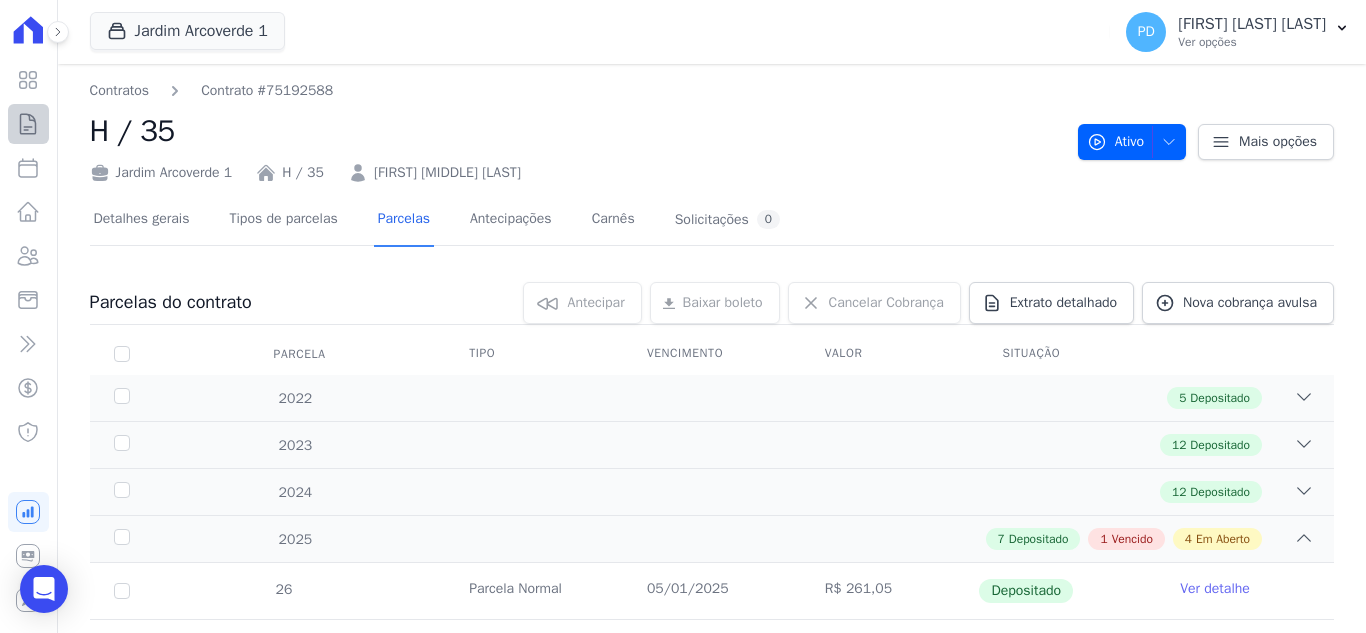 scroll, scrollTop: 0, scrollLeft: 0, axis: both 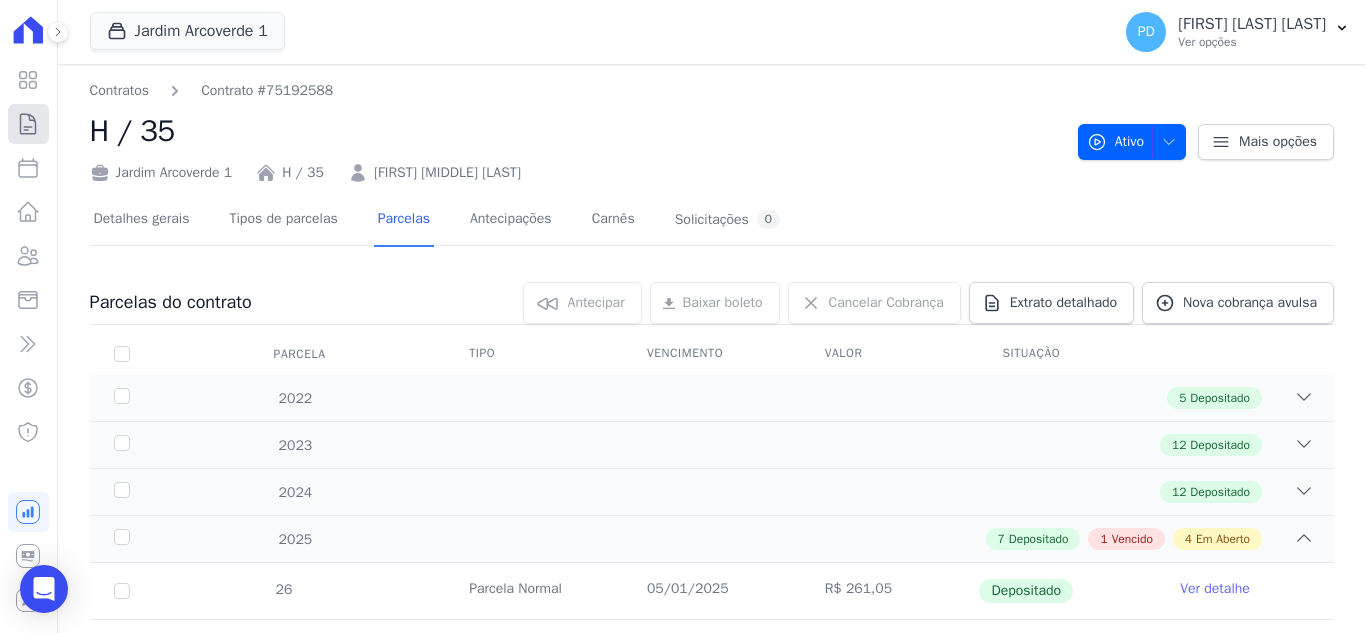 click 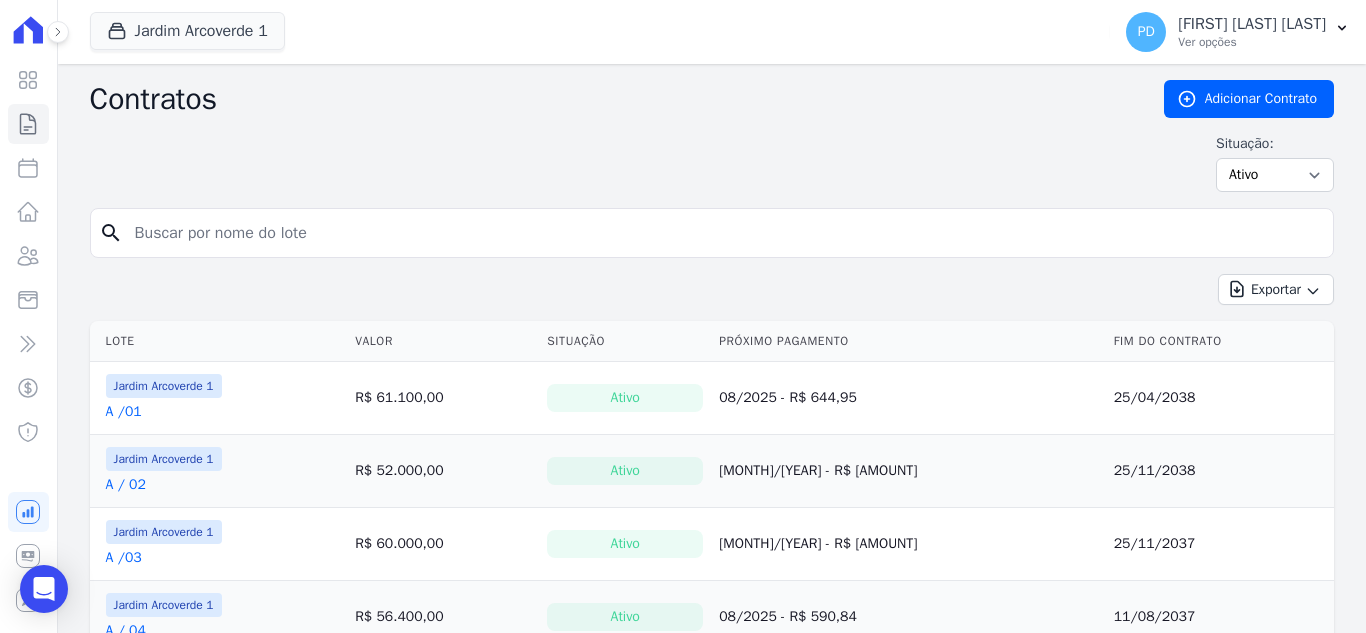 click at bounding box center [724, 233] 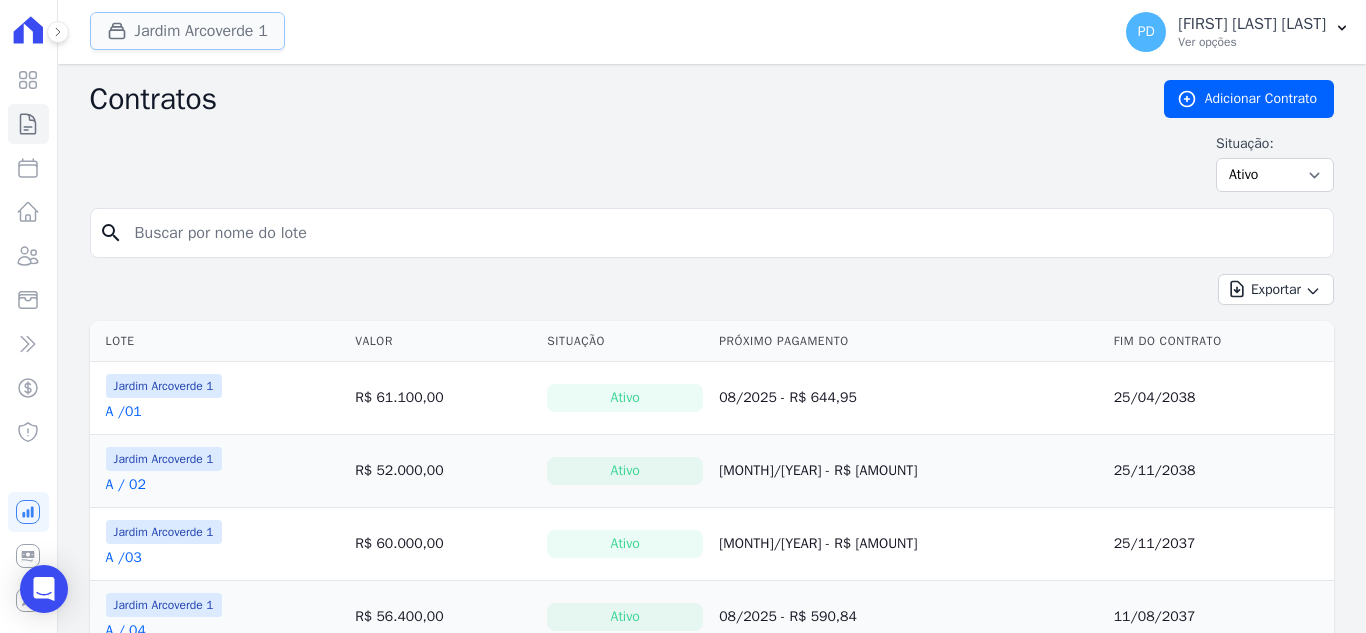 click on "Jardim Arcoverde 1" at bounding box center [187, 31] 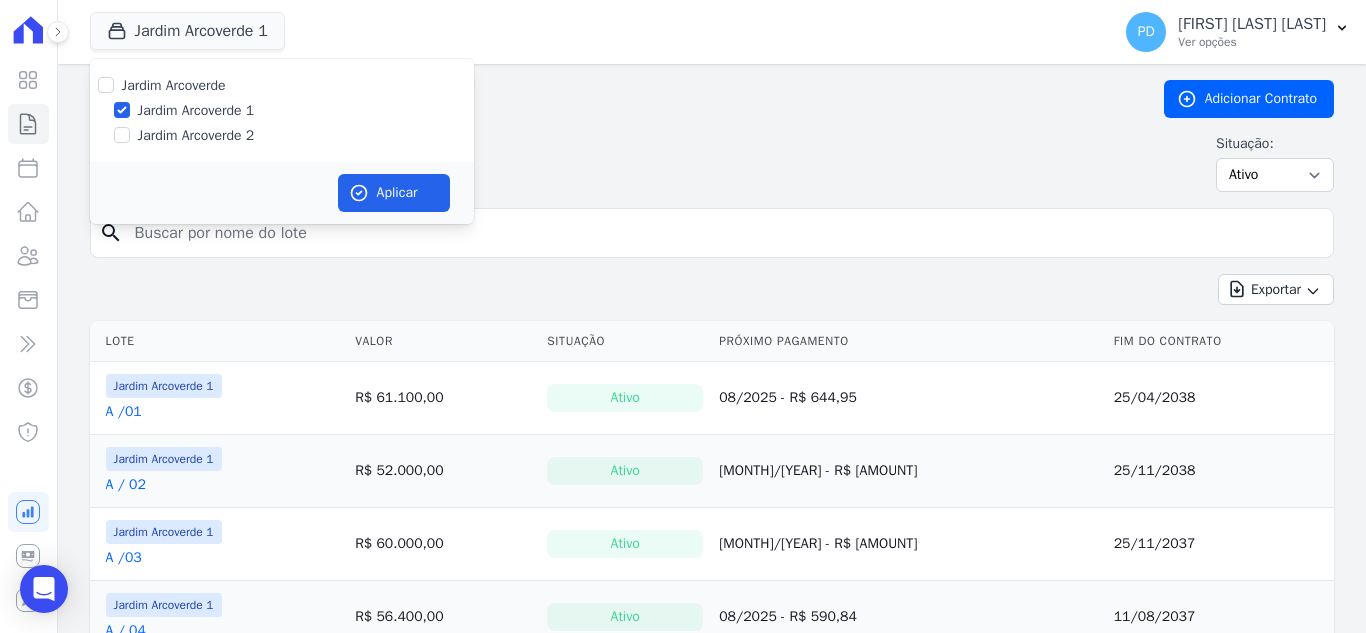 click on "Jardim Arcoverde 2" at bounding box center [196, 135] 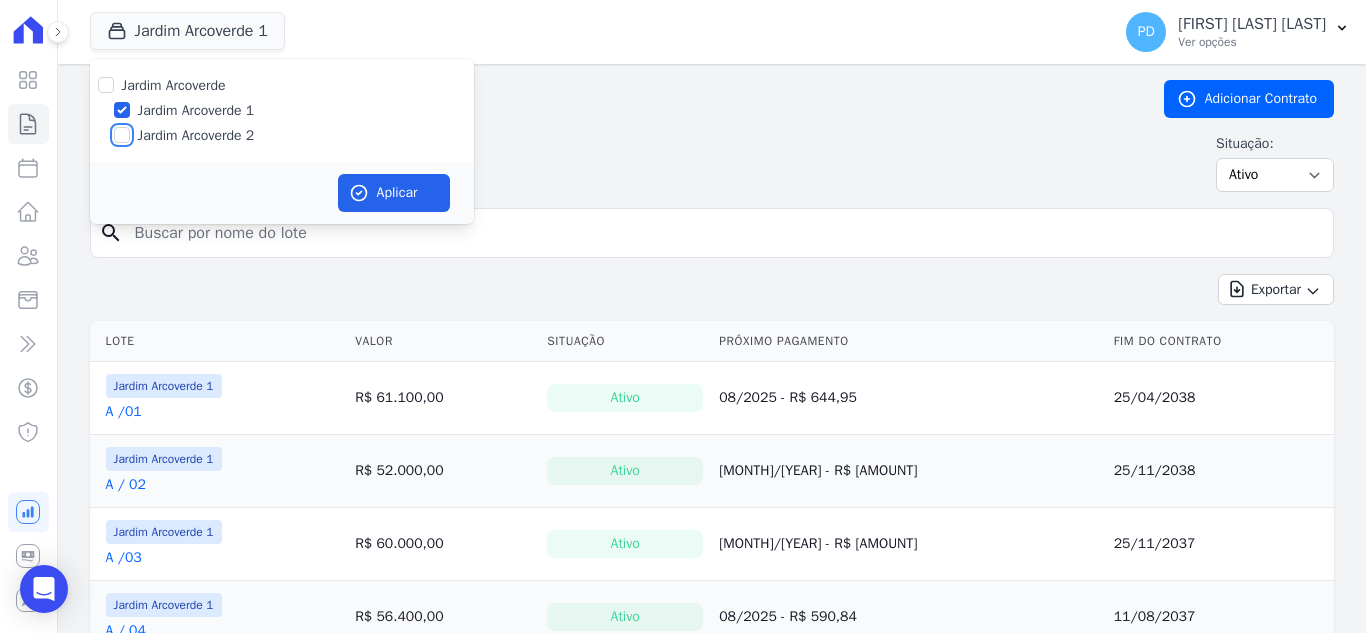 checkbox on "true" 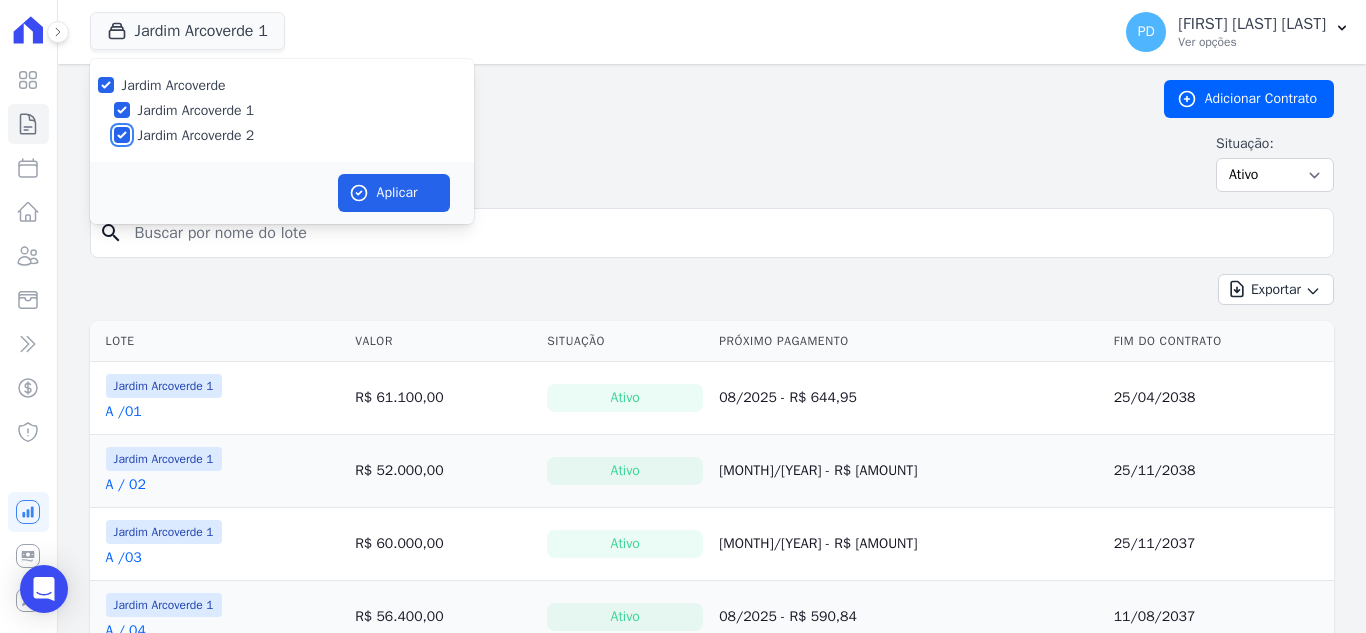 checkbox on "true" 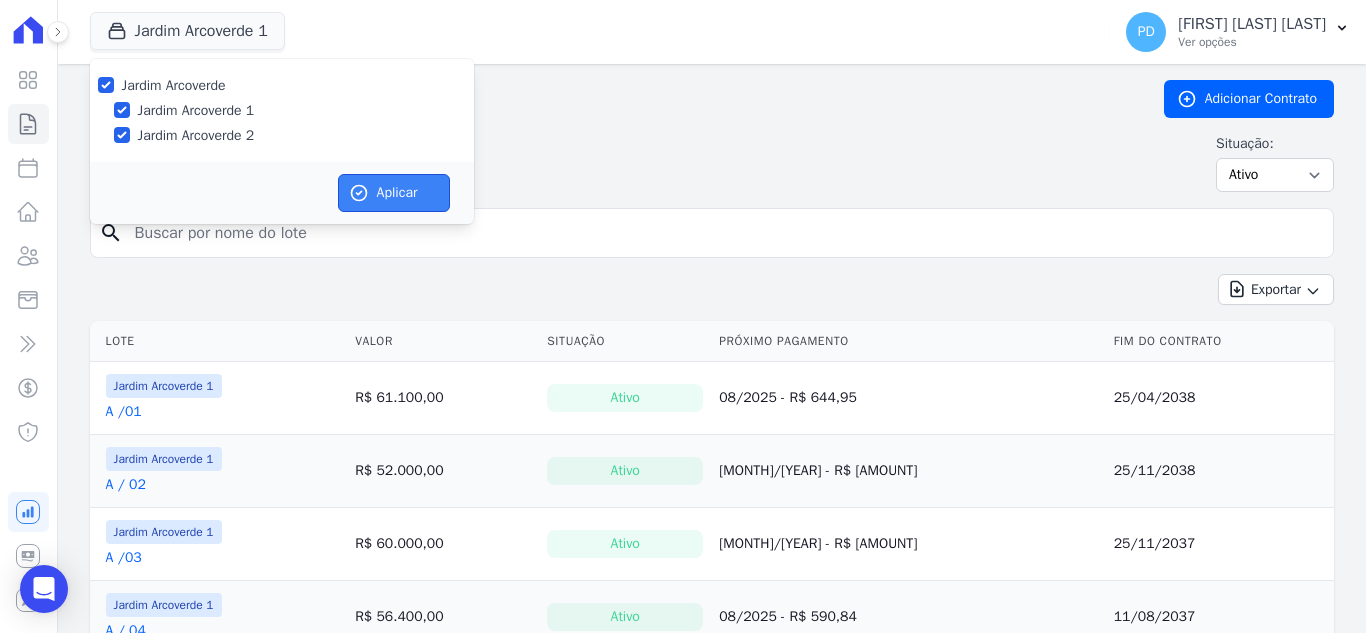 click on "Aplicar" at bounding box center [394, 193] 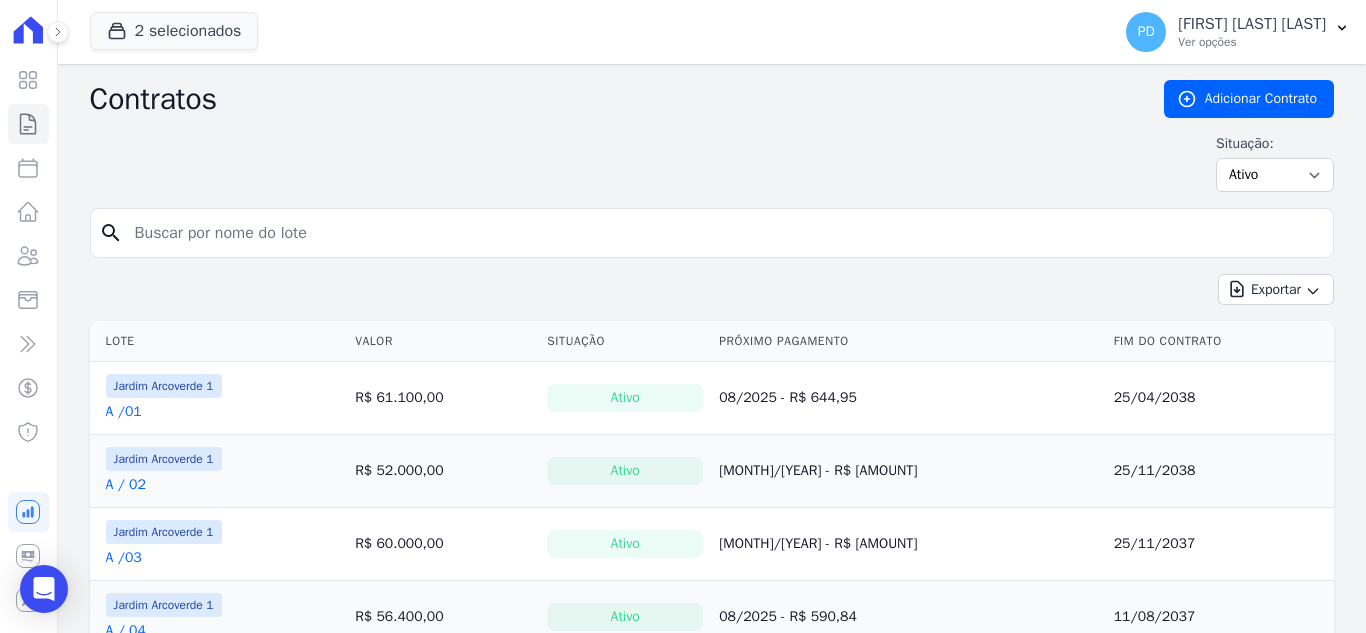 click at bounding box center (724, 233) 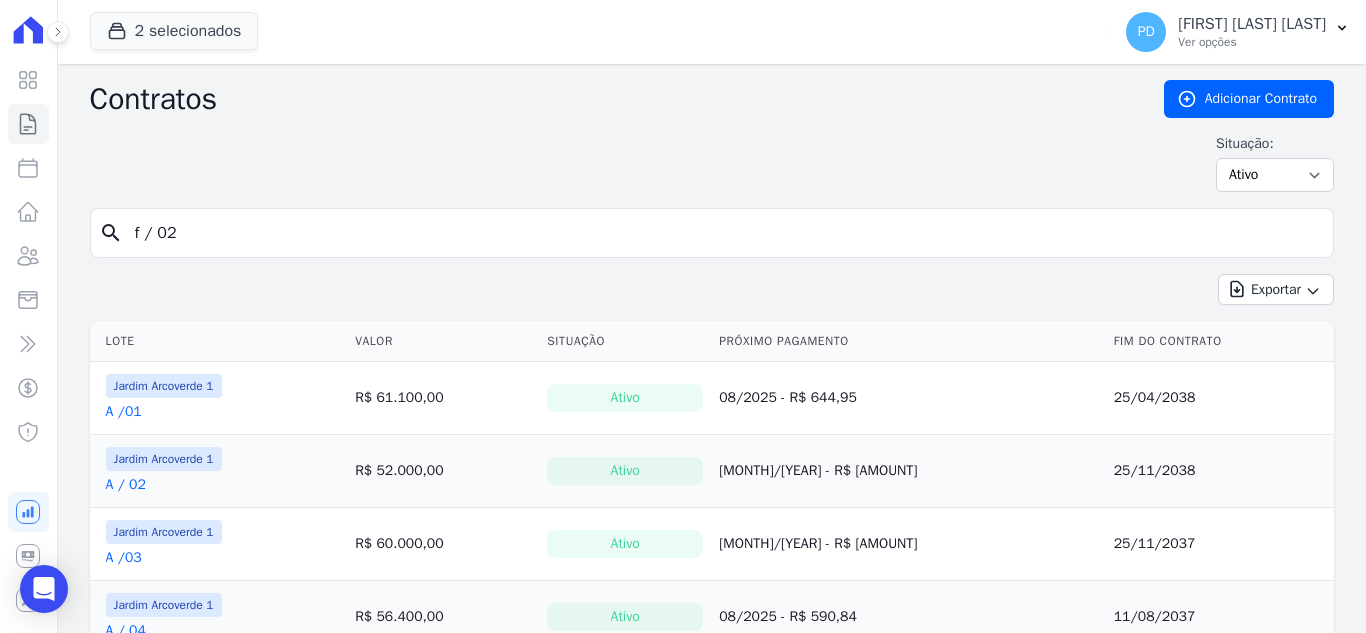 type on "f / 02" 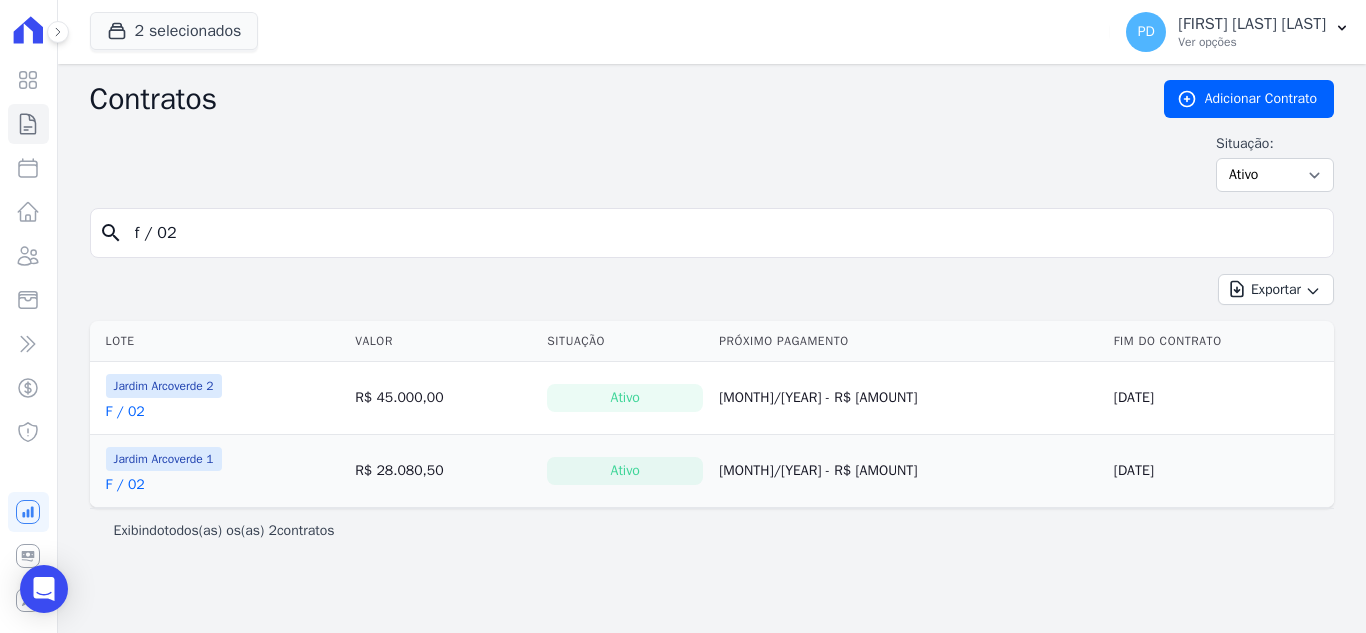 click on "F / 02" at bounding box center [125, 412] 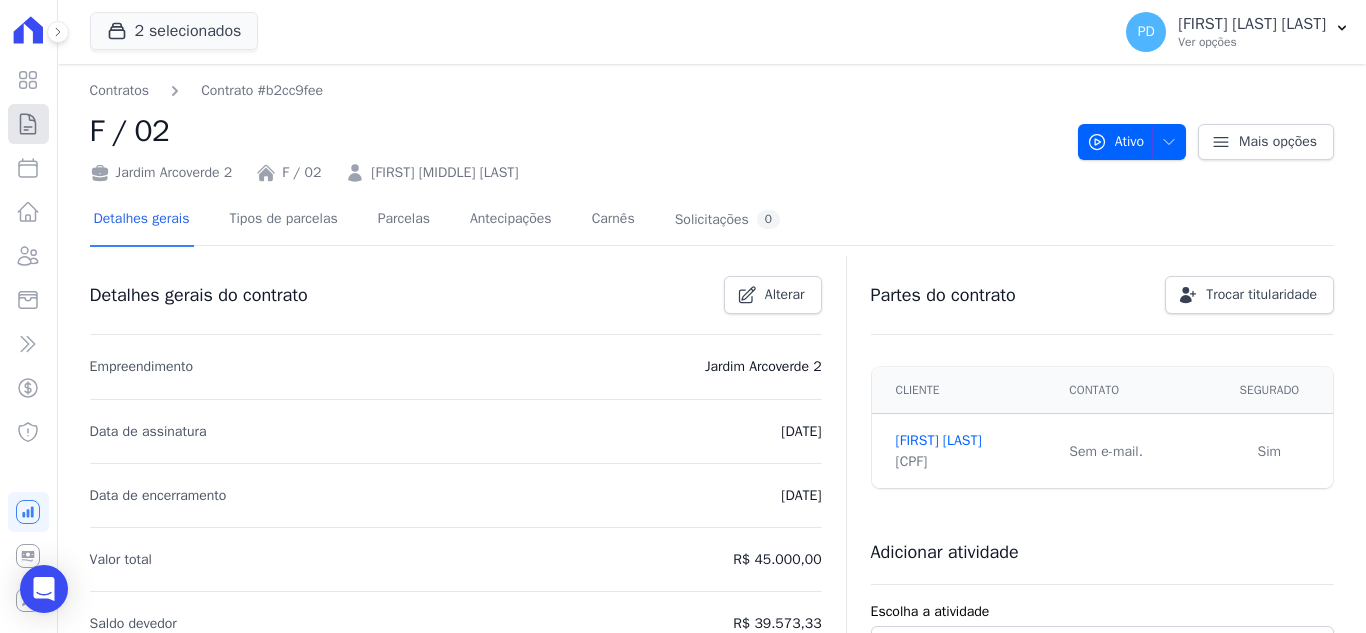 click 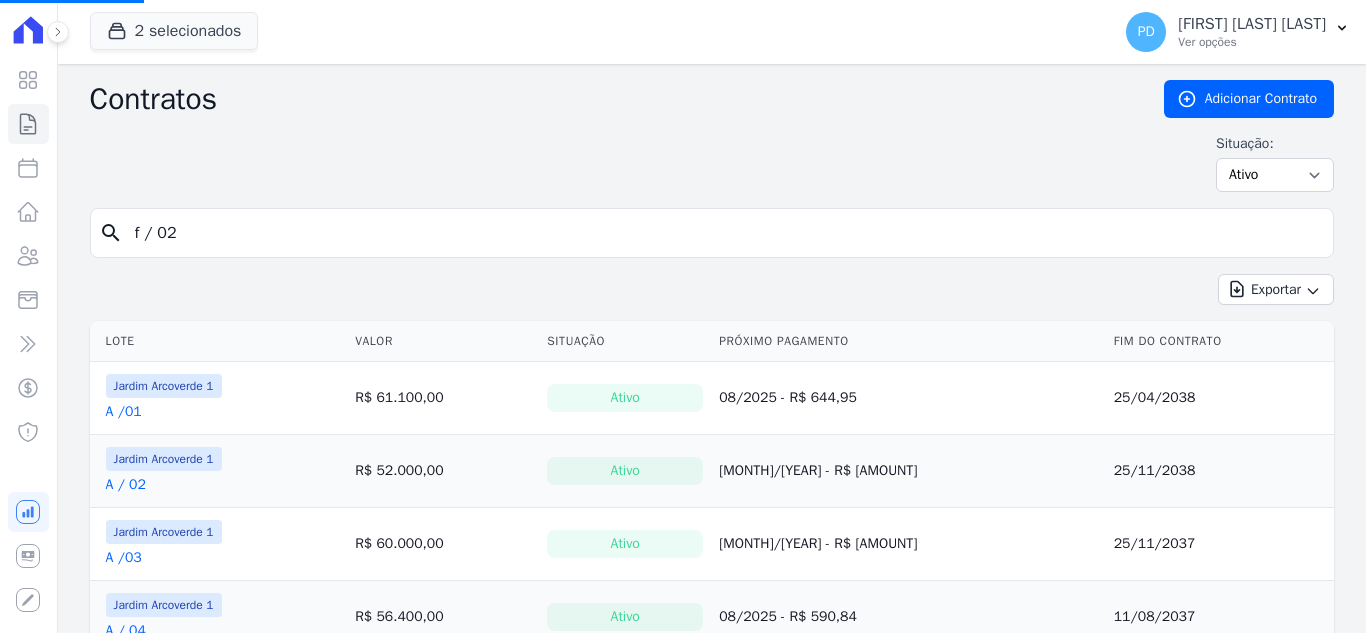 click on "f / 02" at bounding box center (724, 233) 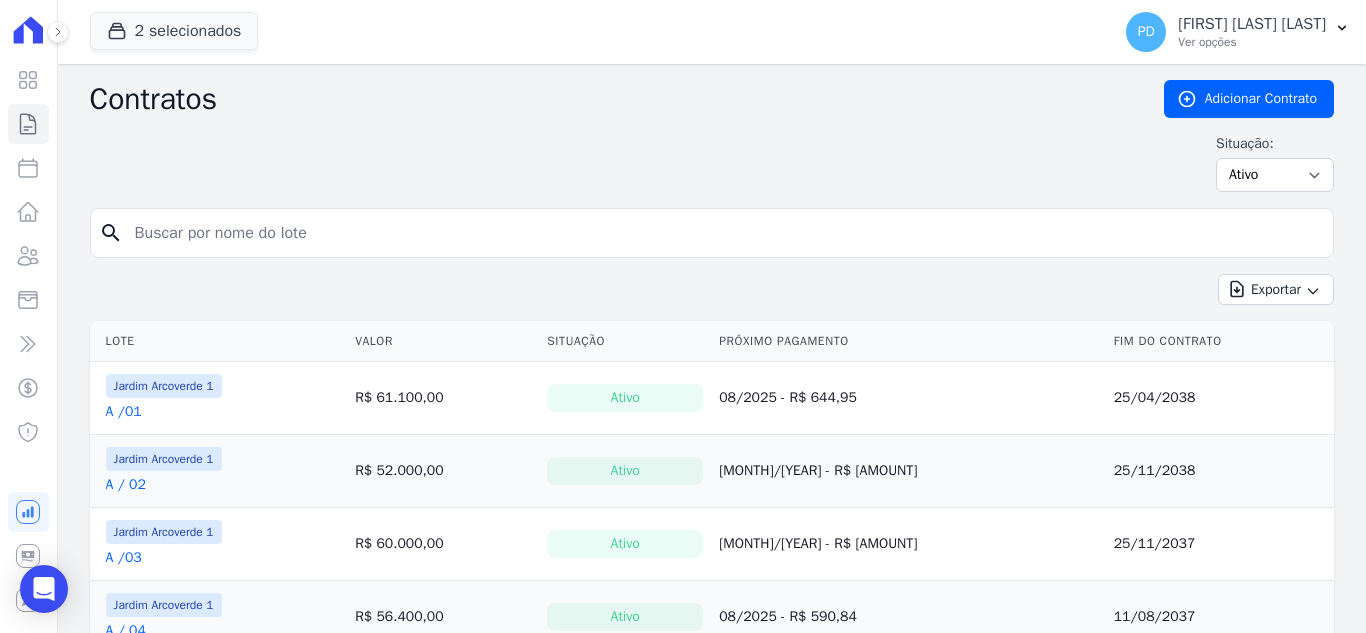 click at bounding box center [724, 233] 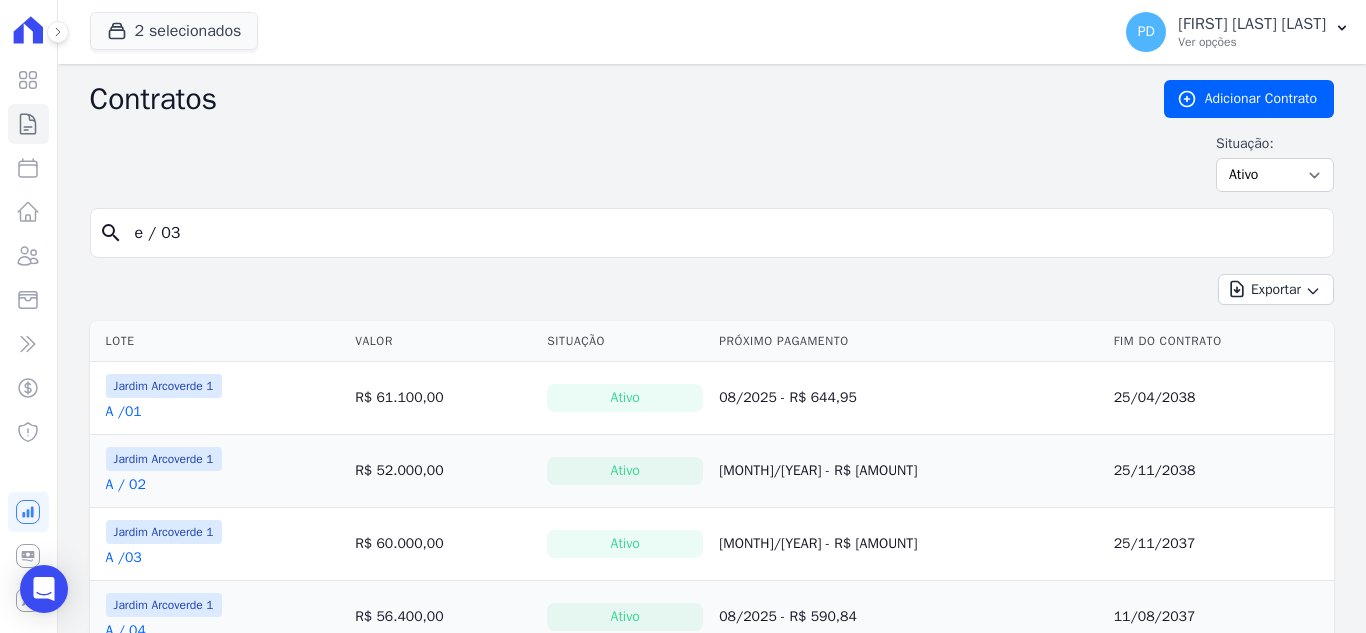 type on "e / 03" 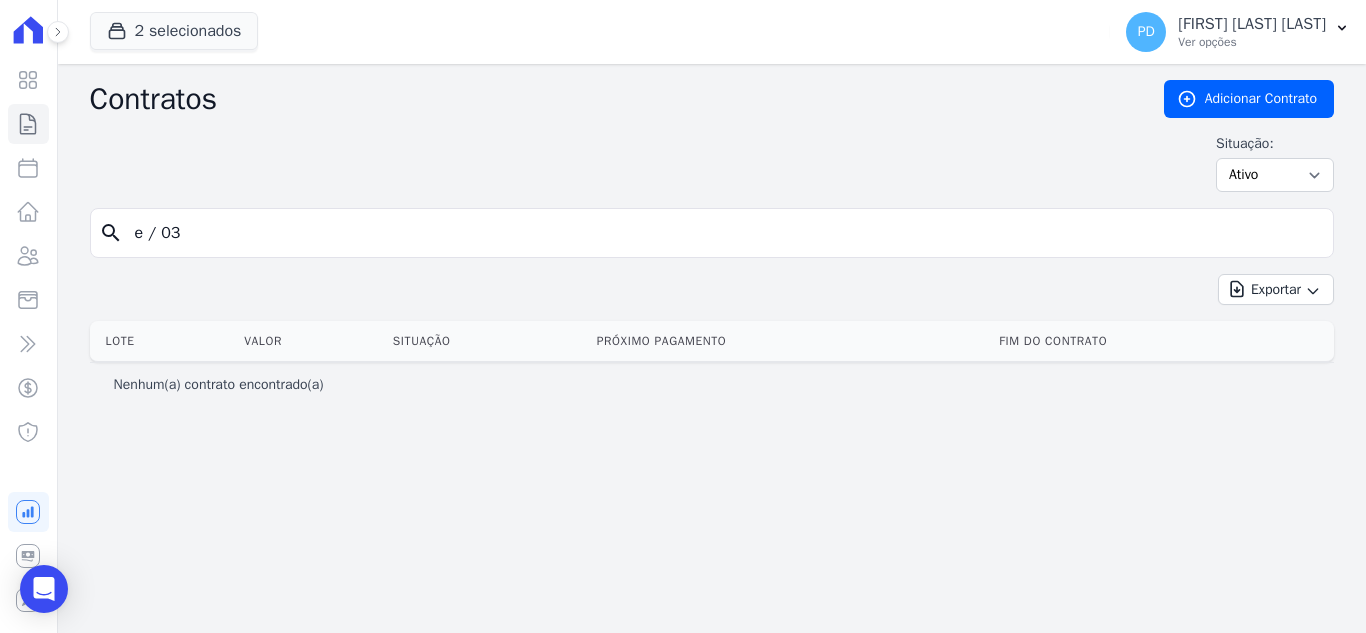 click on "e / 03" at bounding box center [724, 233] 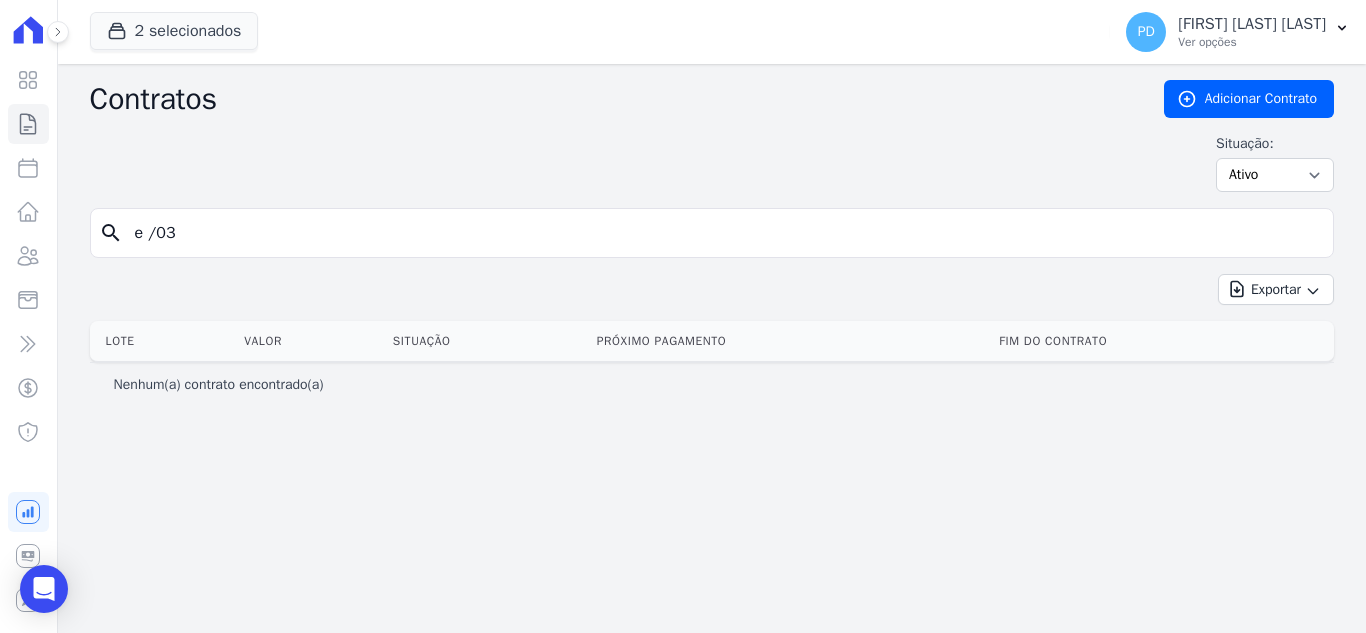 type on "e /03" 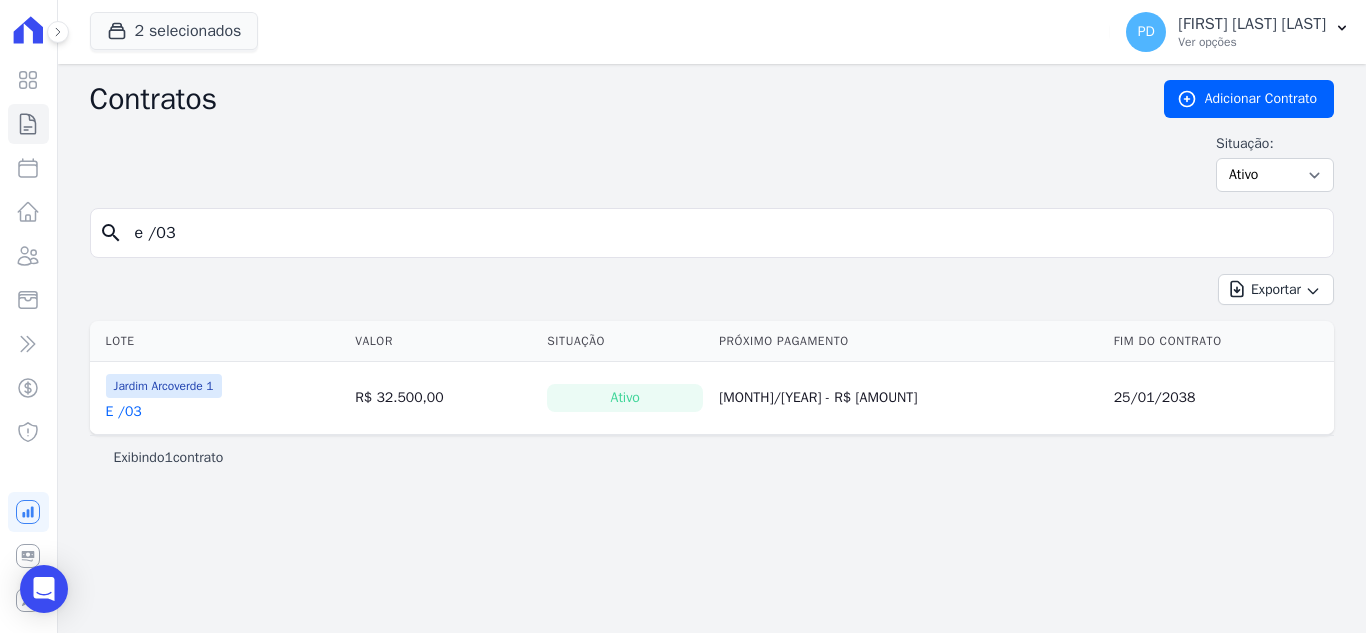 click on "E /03" at bounding box center (124, 412) 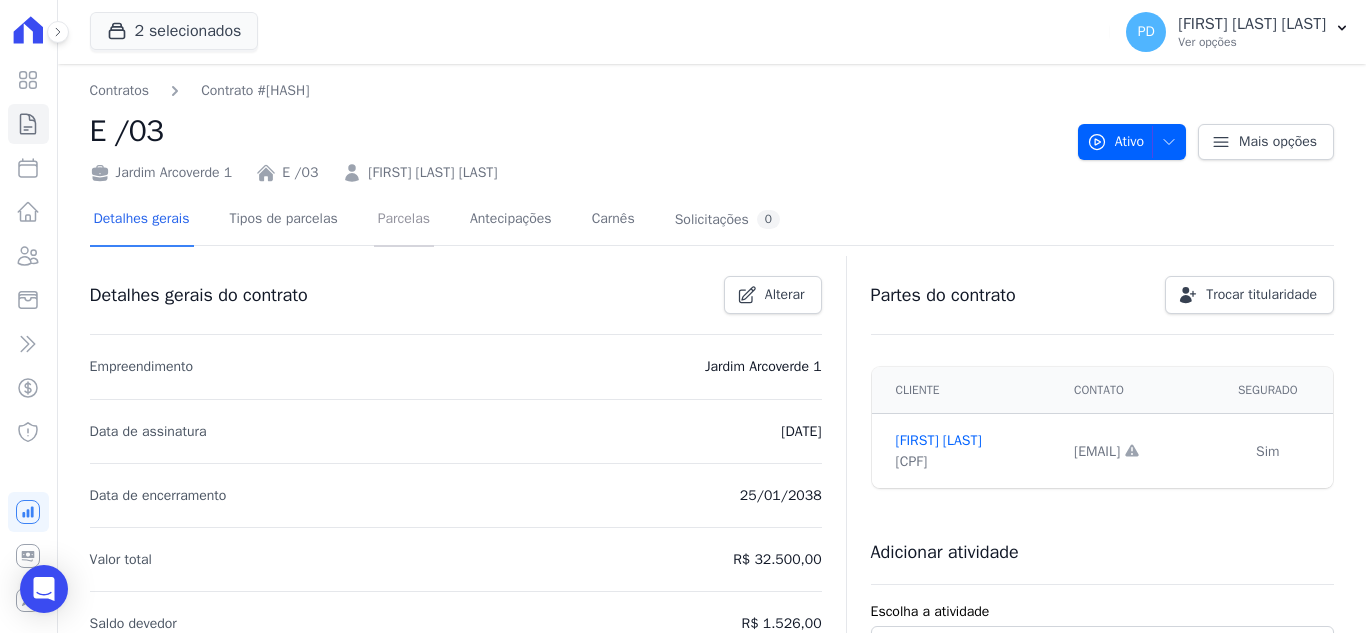 click on "Parcelas" at bounding box center (404, 220) 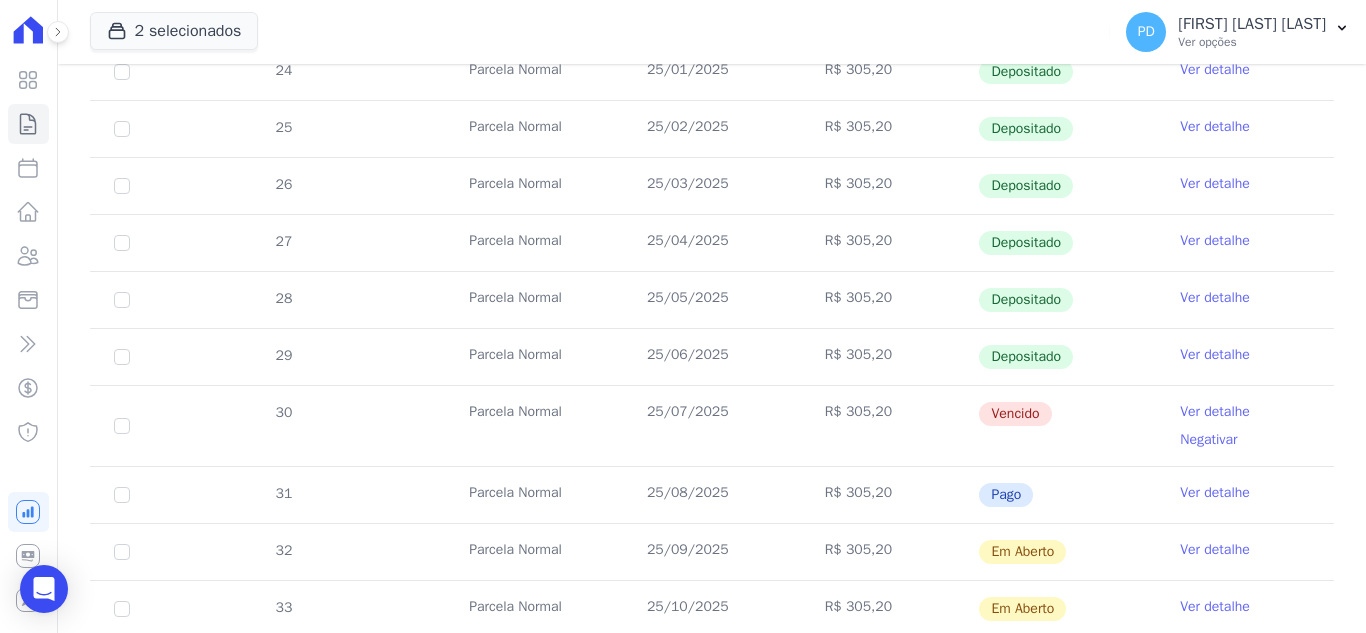 scroll, scrollTop: 500, scrollLeft: 0, axis: vertical 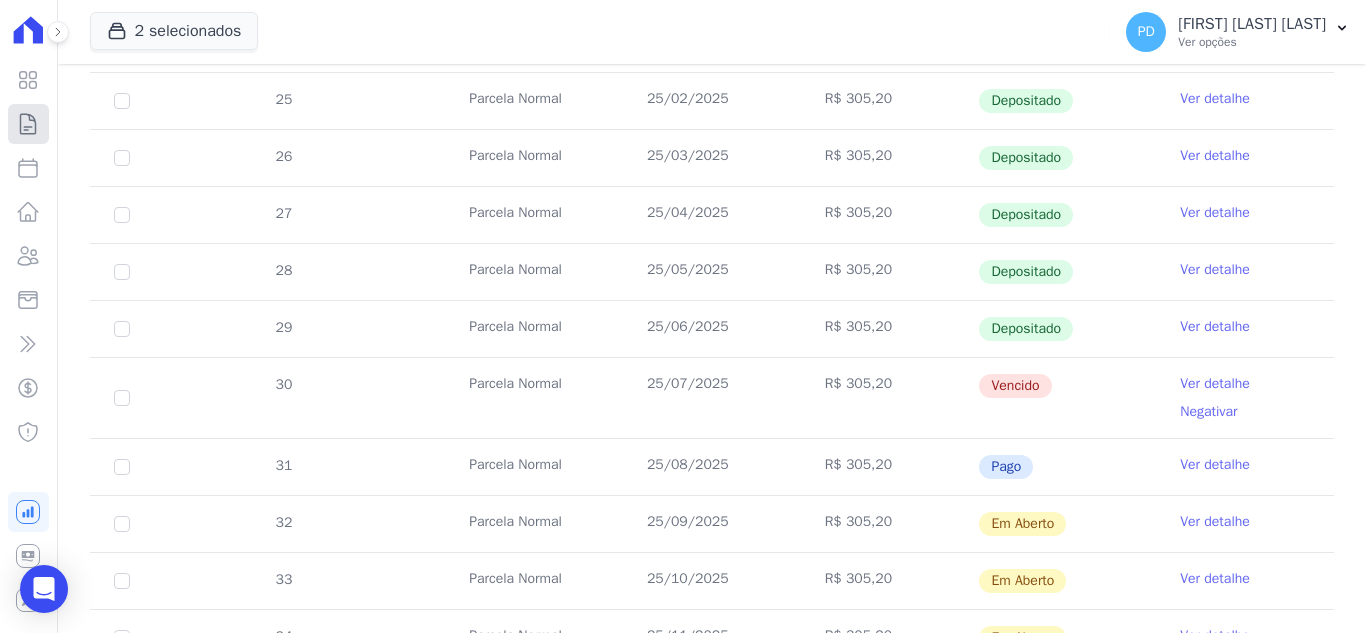 click 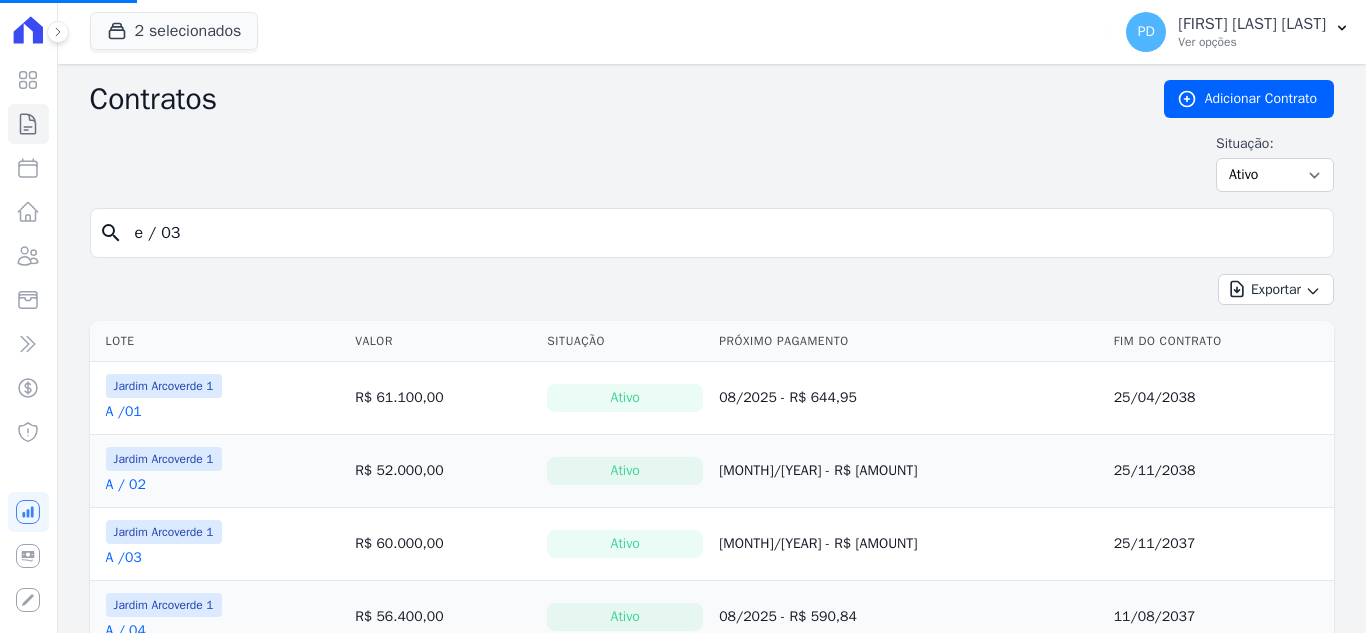 click on "e / 03" at bounding box center (724, 233) 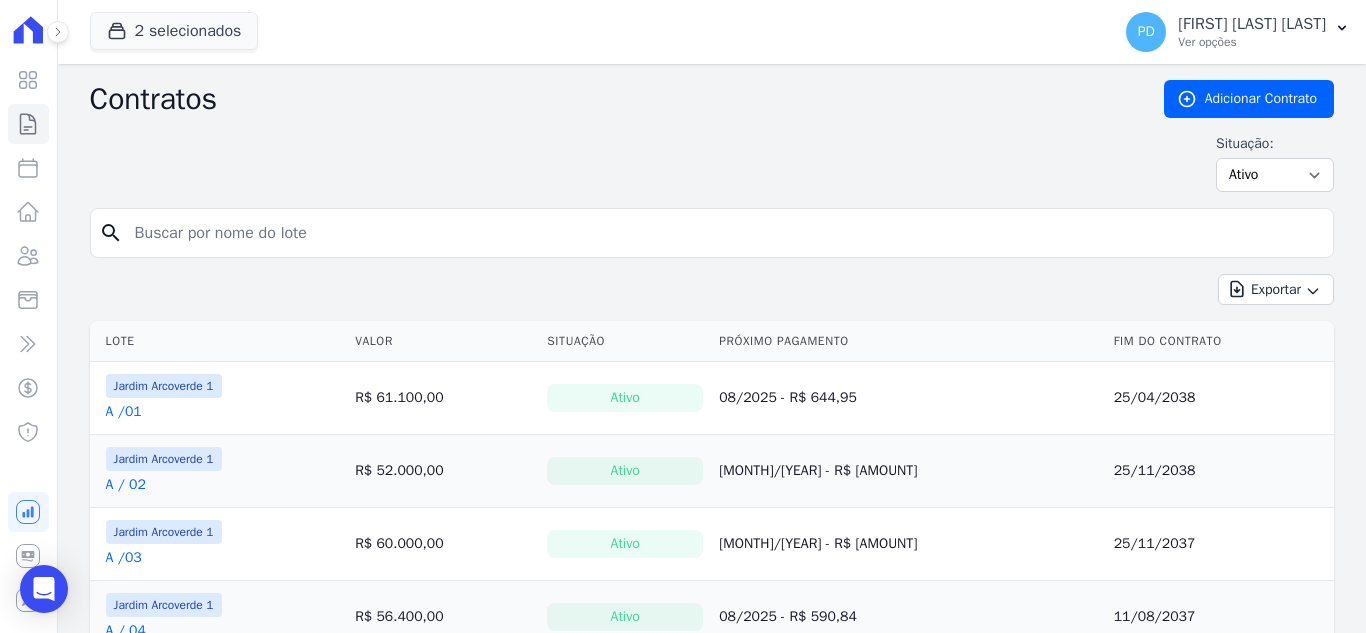 click at bounding box center [724, 233] 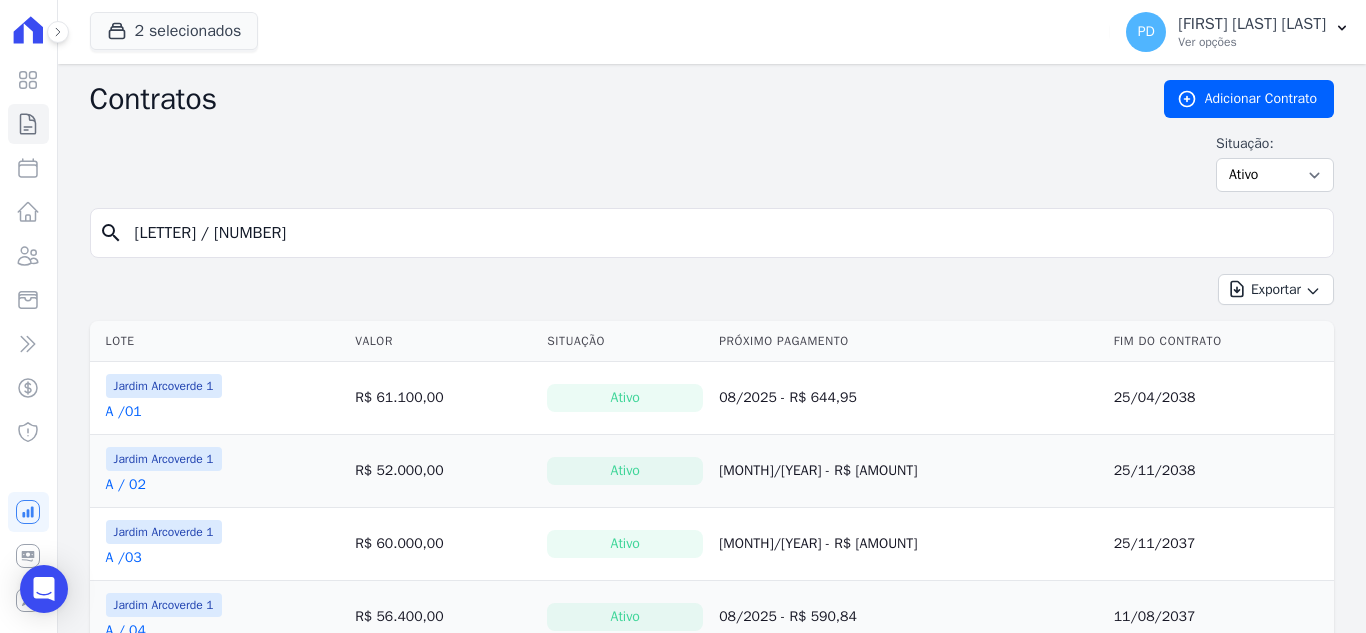 type on "[LETTER] / [NUMBER]" 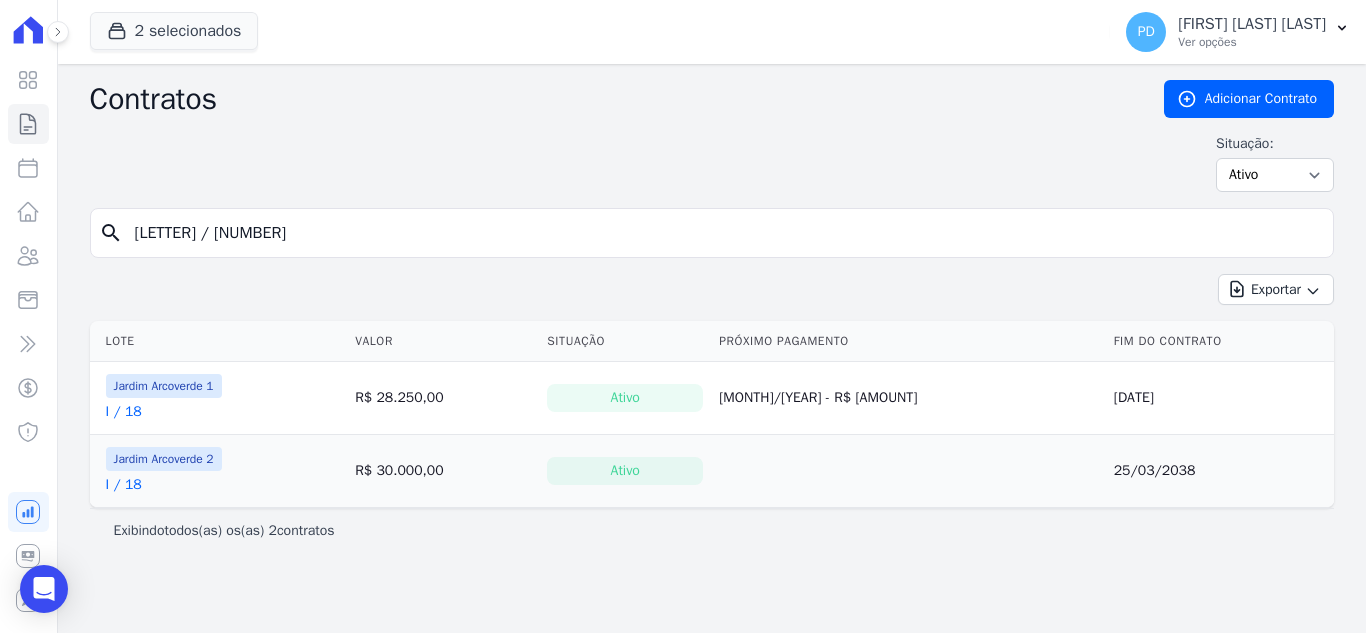 click on "I / 18" at bounding box center (124, 412) 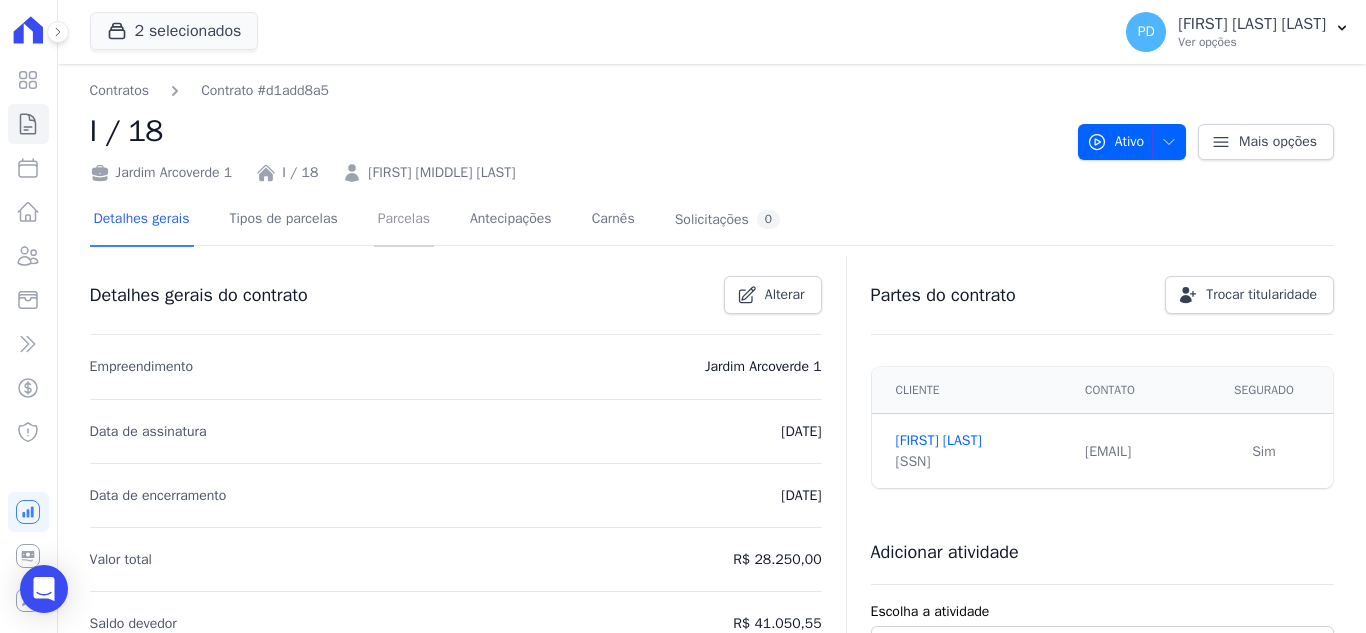 click on "Parcelas" at bounding box center (404, 220) 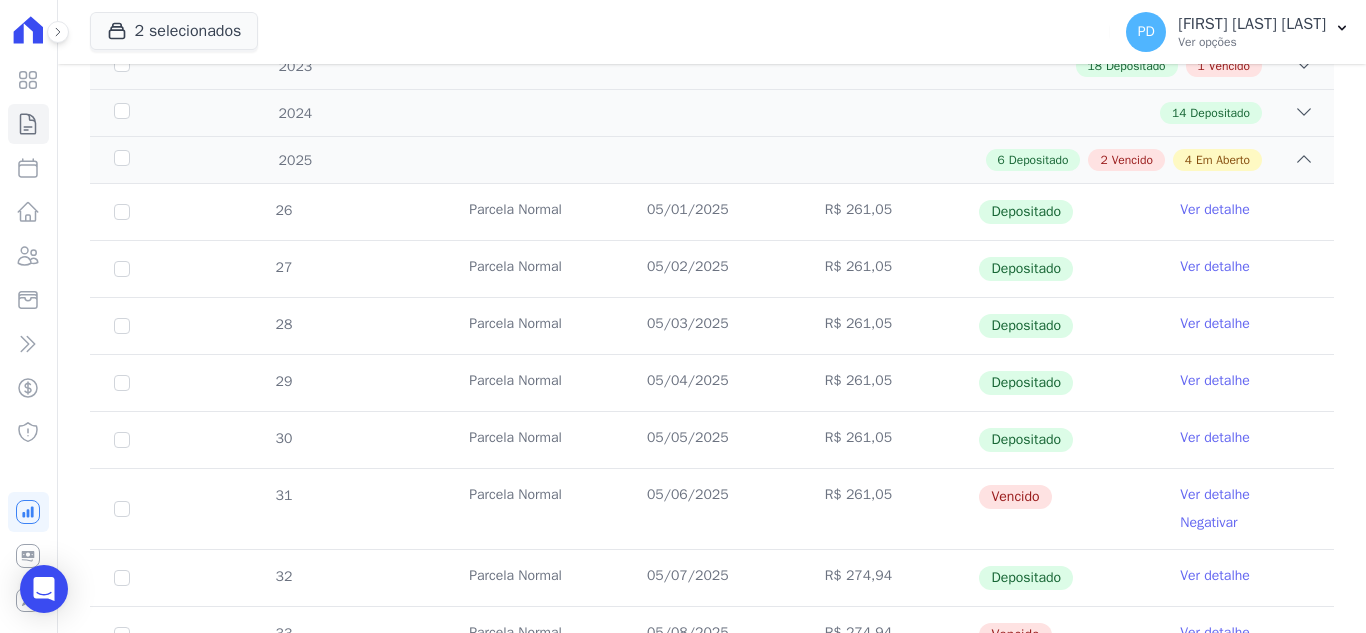 scroll, scrollTop: 700, scrollLeft: 0, axis: vertical 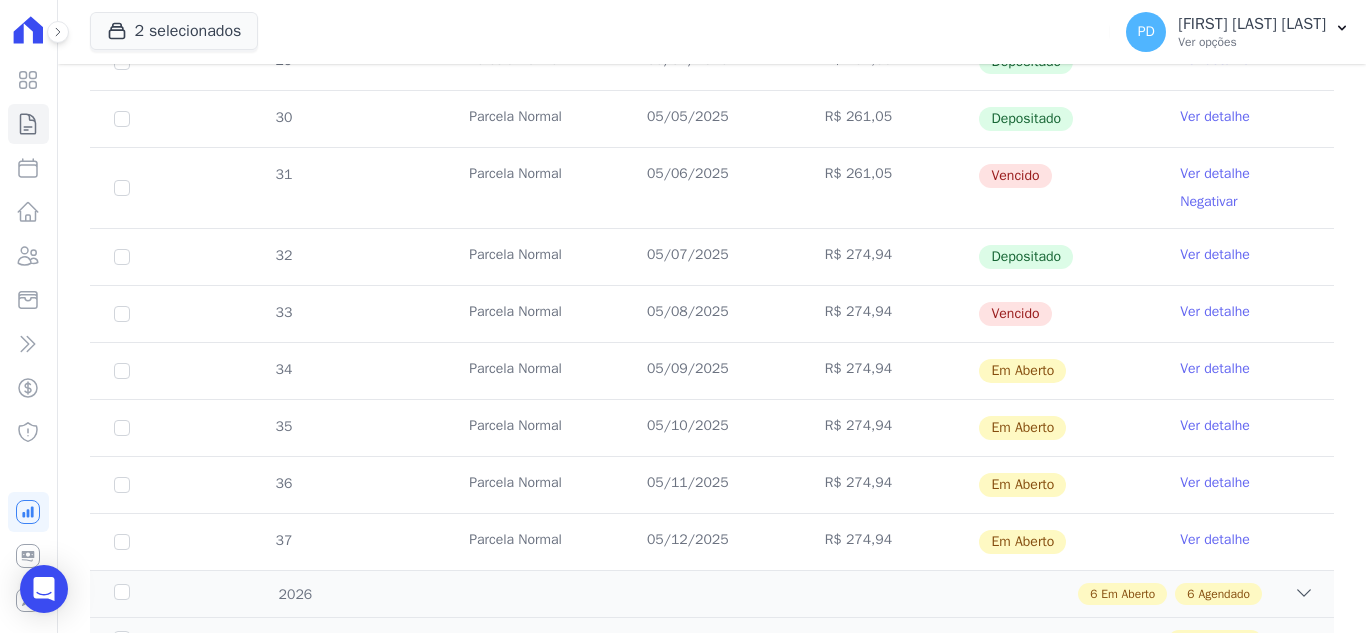 click on "Ver detalhe" at bounding box center [1215, 174] 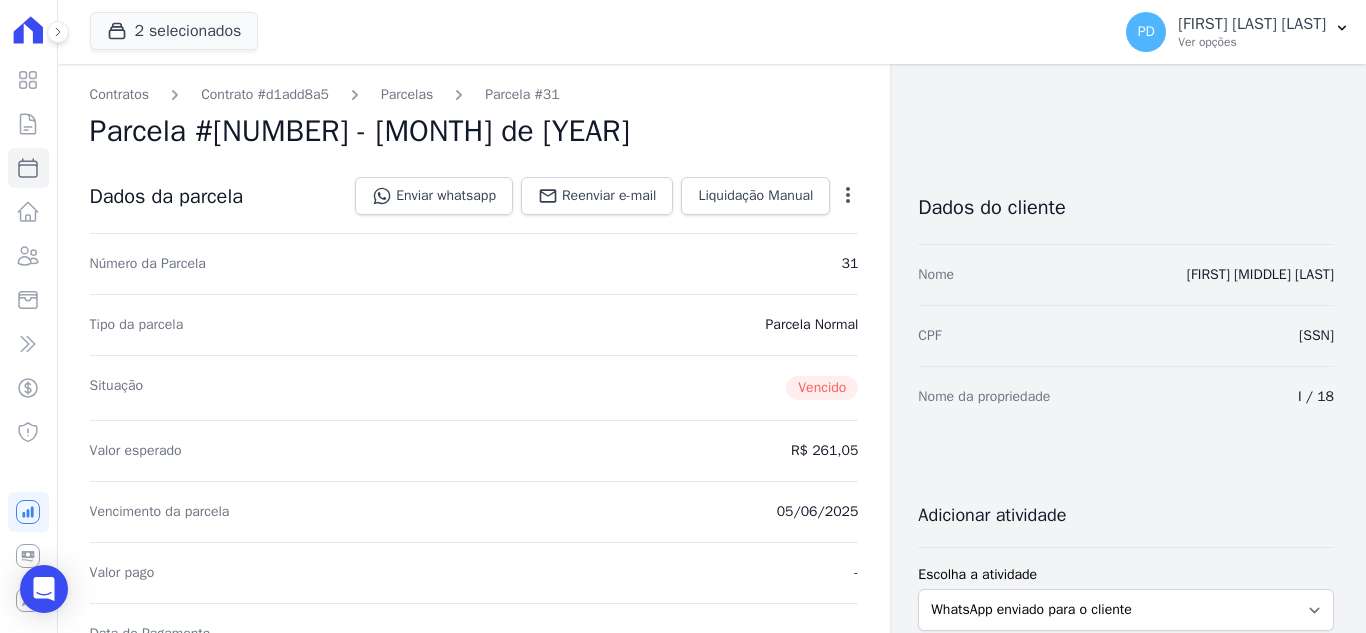 scroll, scrollTop: 400, scrollLeft: 0, axis: vertical 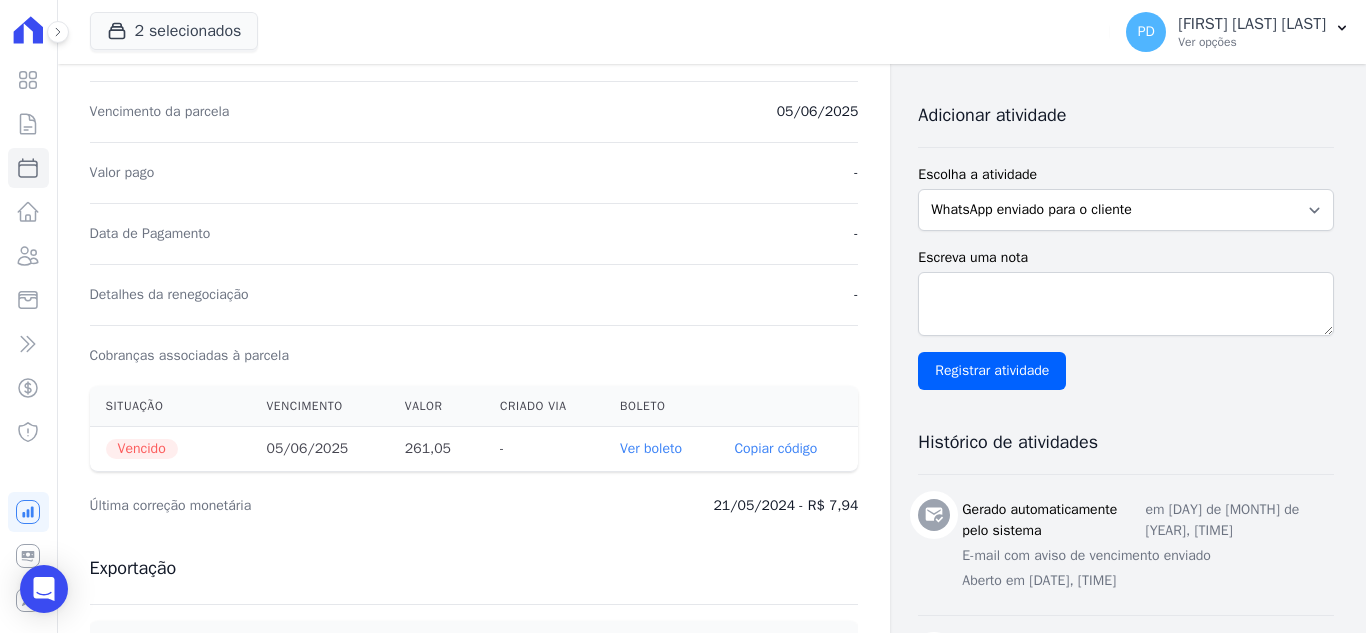 click on "Ver boleto" at bounding box center [651, 448] 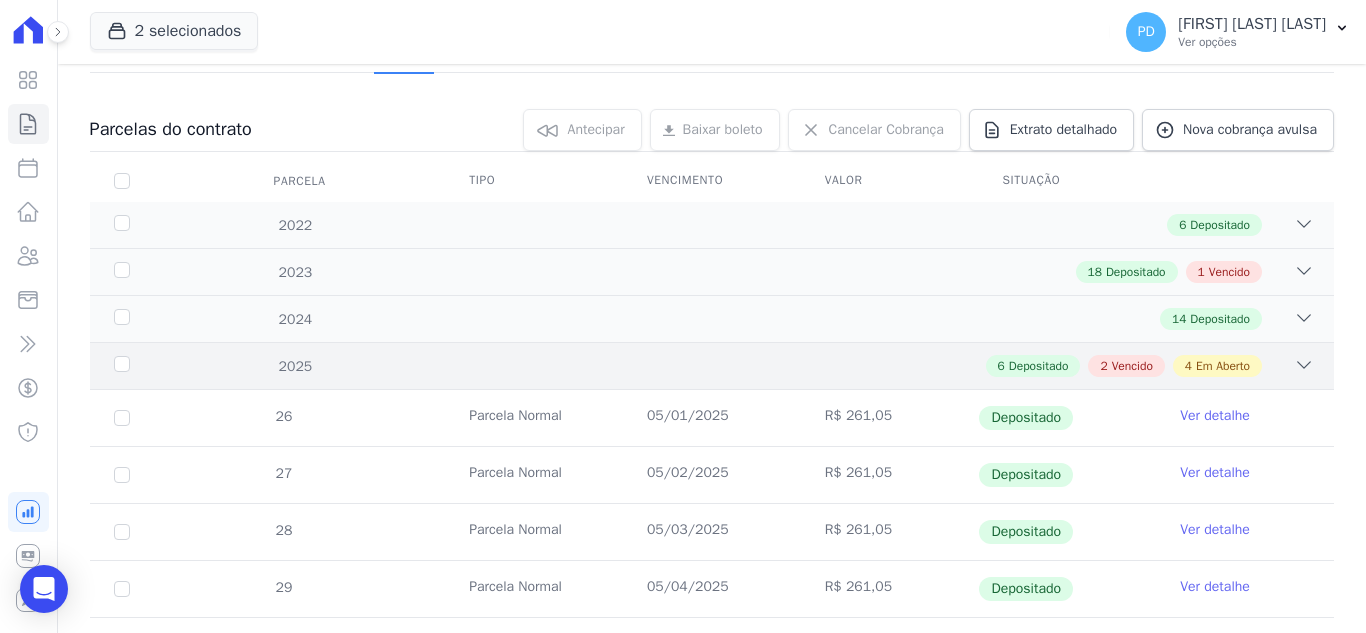 scroll, scrollTop: 600, scrollLeft: 0, axis: vertical 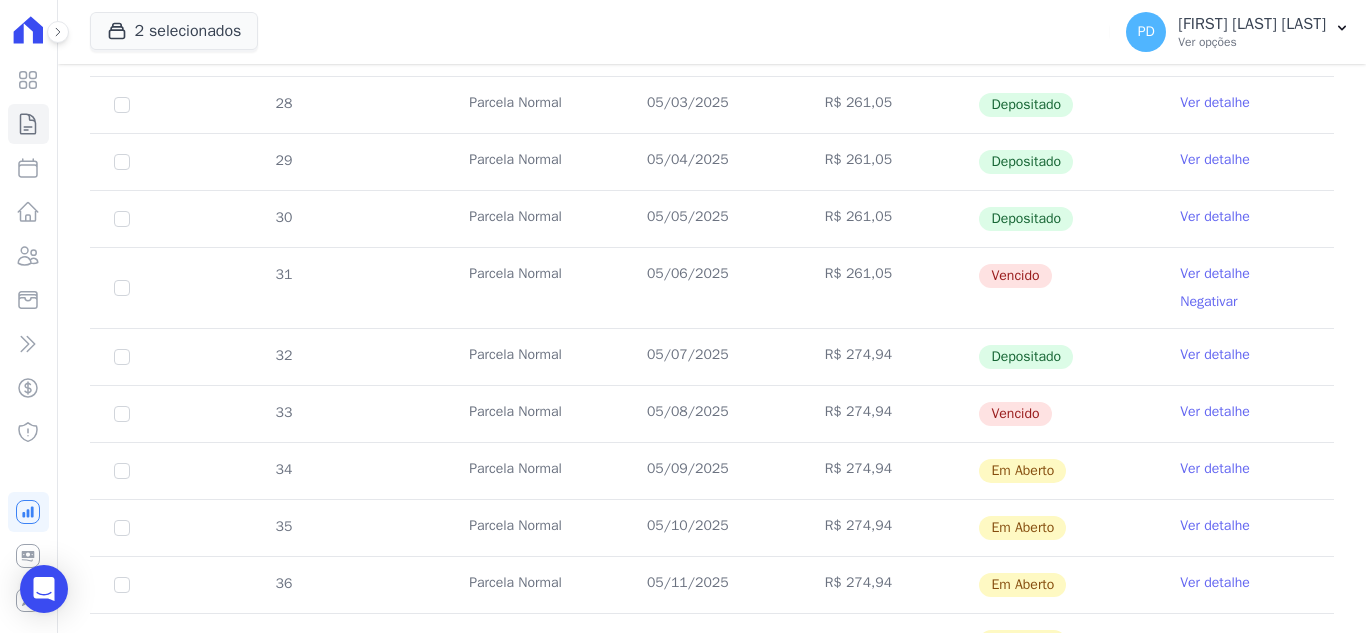 click on "Ver detalhe" at bounding box center (1215, 412) 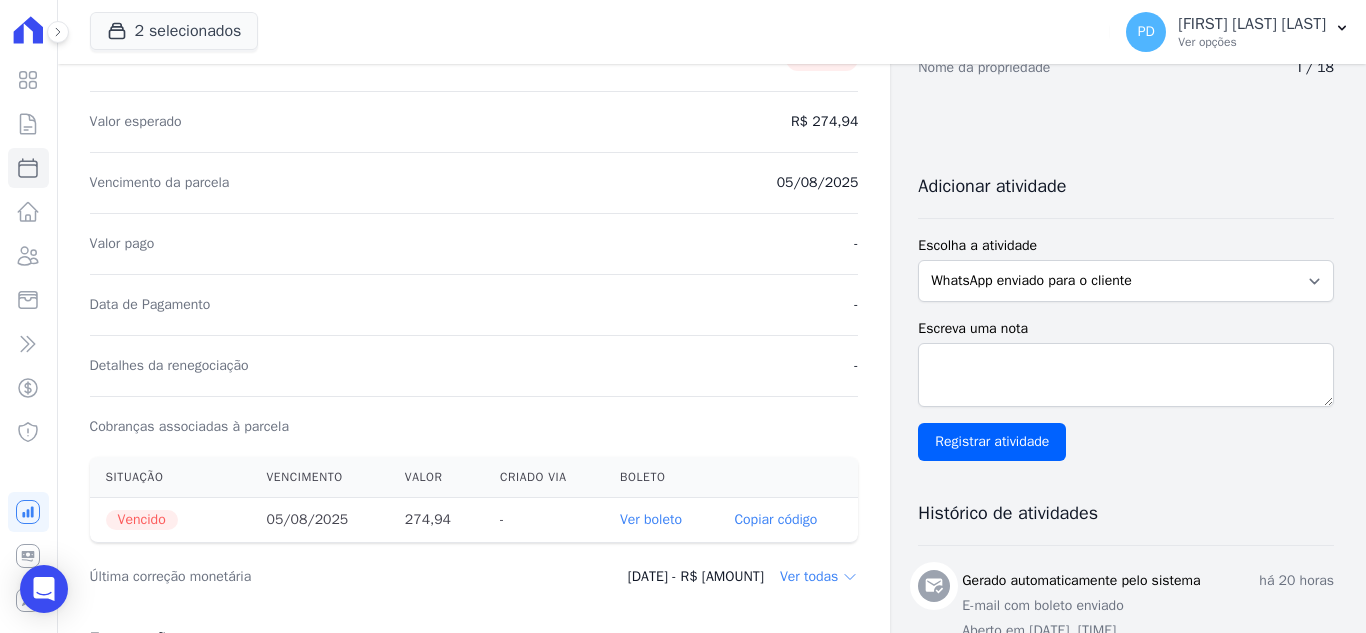 scroll, scrollTop: 400, scrollLeft: 0, axis: vertical 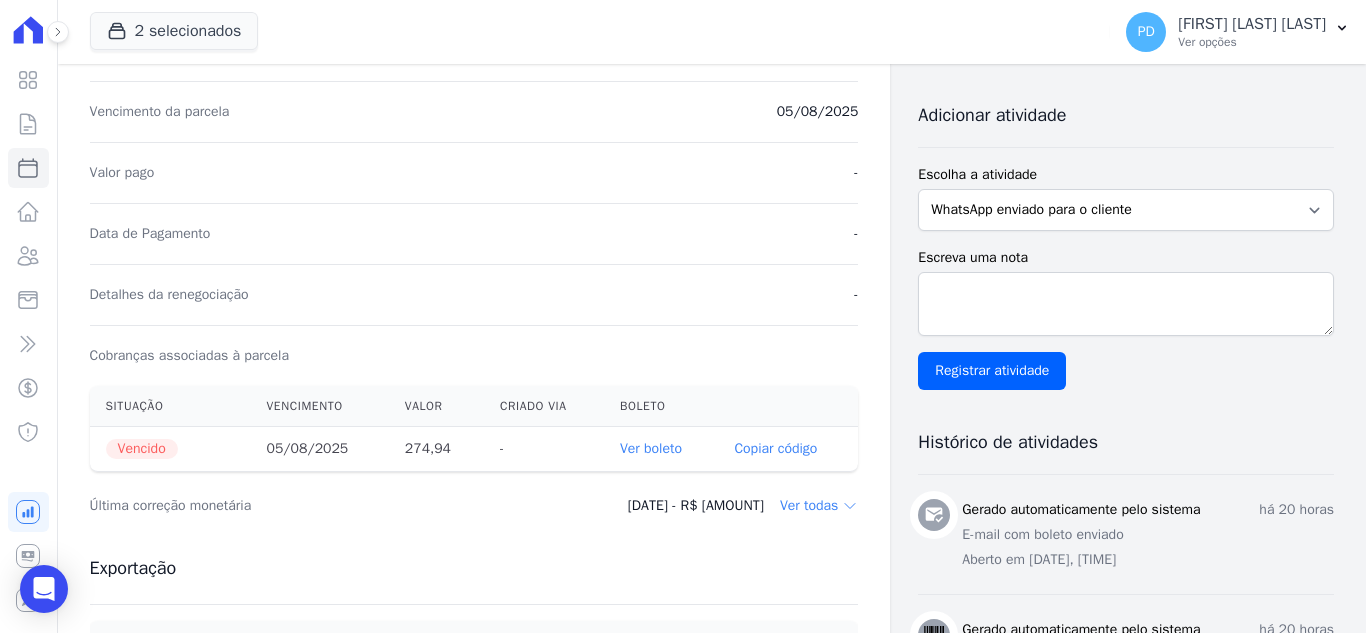 click on "Ver boleto" at bounding box center [651, 448] 